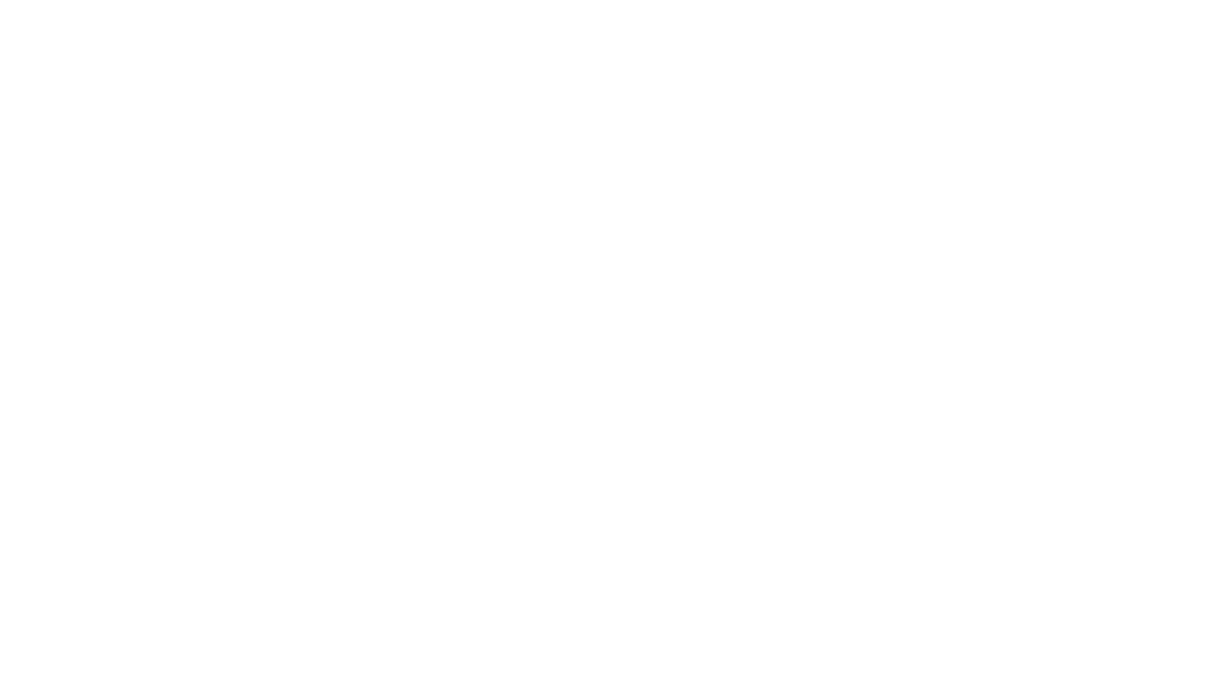scroll, scrollTop: 0, scrollLeft: 0, axis: both 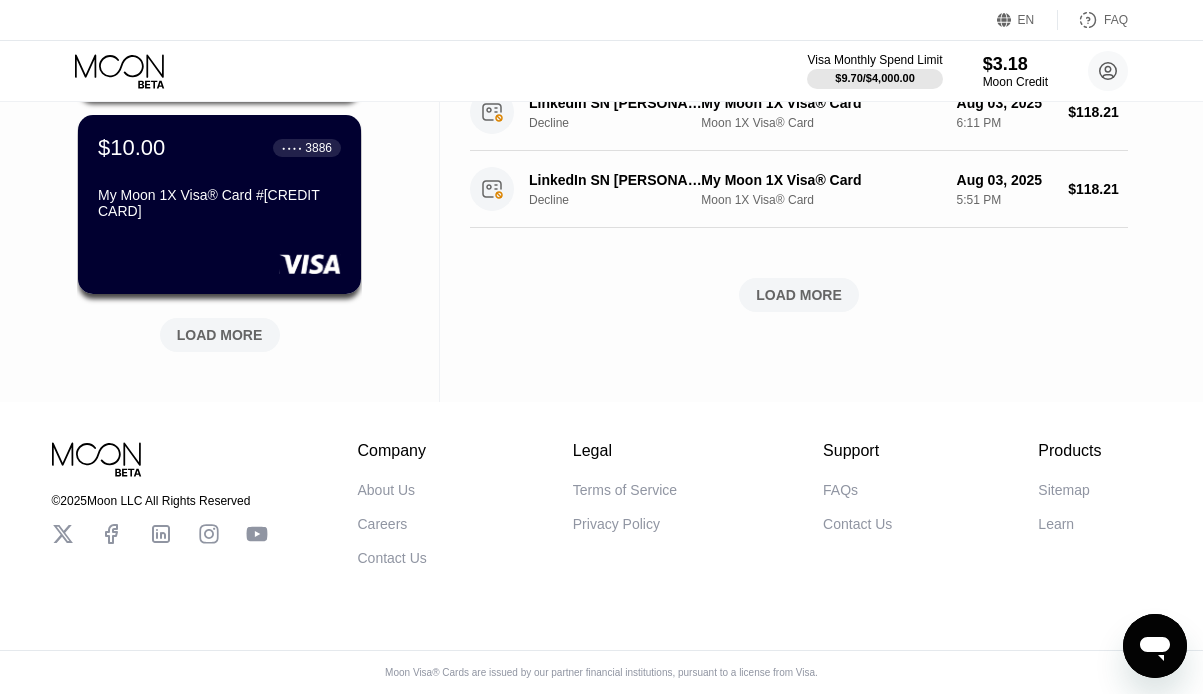 click on "LOAD MORE" at bounding box center [220, 335] 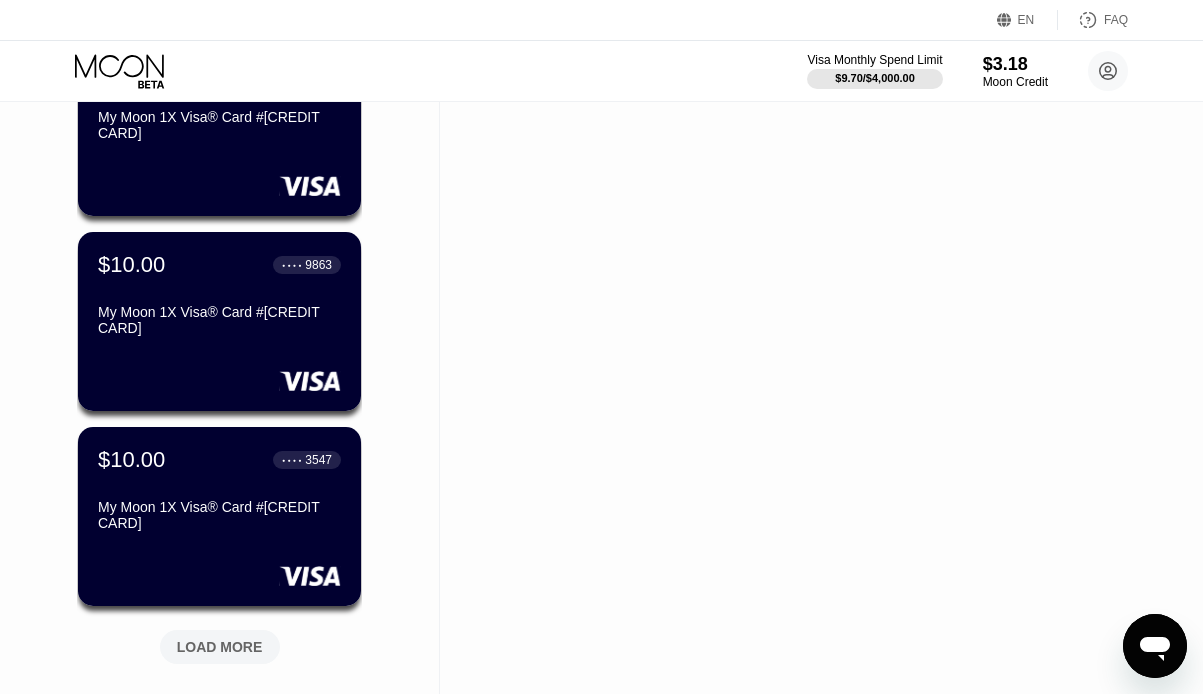 scroll, scrollTop: 1656, scrollLeft: 0, axis: vertical 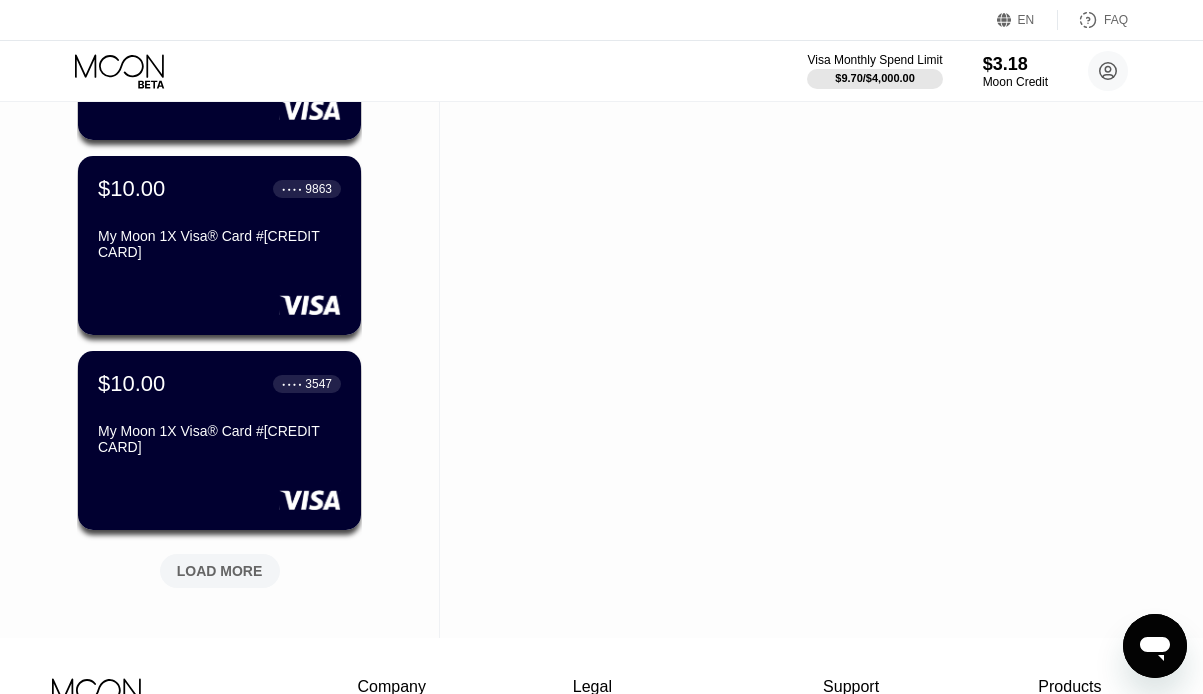 click on "LOAD MORE" at bounding box center (220, 571) 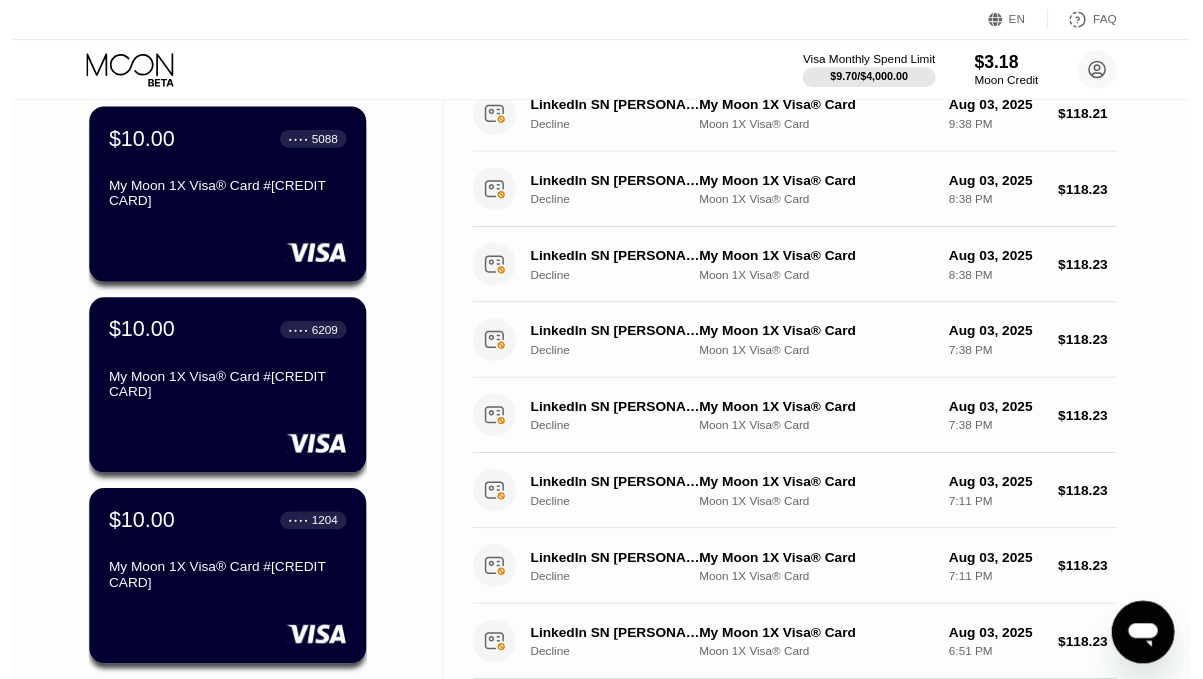 scroll, scrollTop: 0, scrollLeft: 0, axis: both 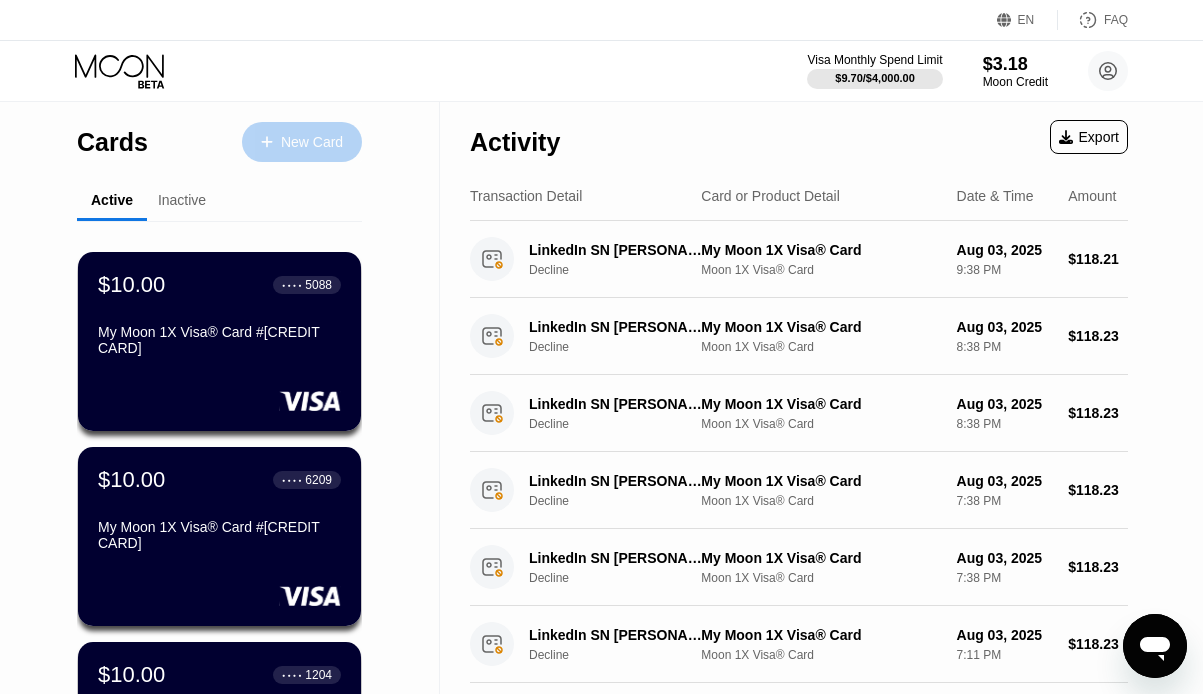 click on "New Card" at bounding box center [302, 142] 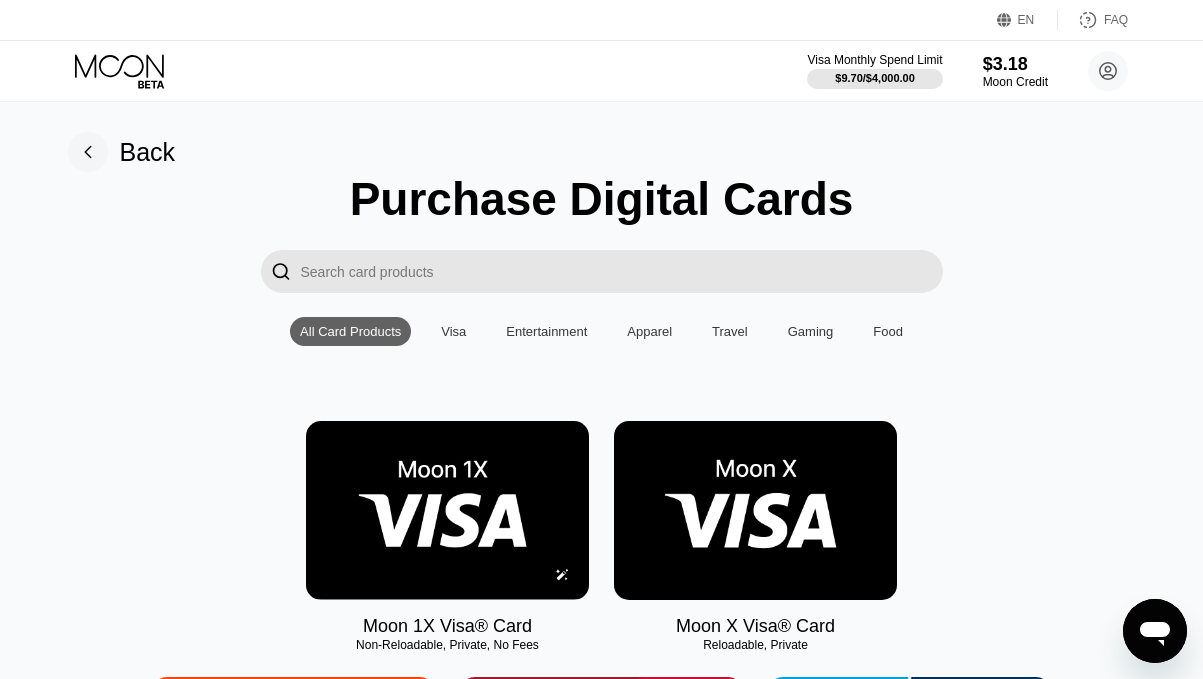 drag, startPoint x: 401, startPoint y: 501, endPoint x: 399, endPoint y: 480, distance: 21.095022 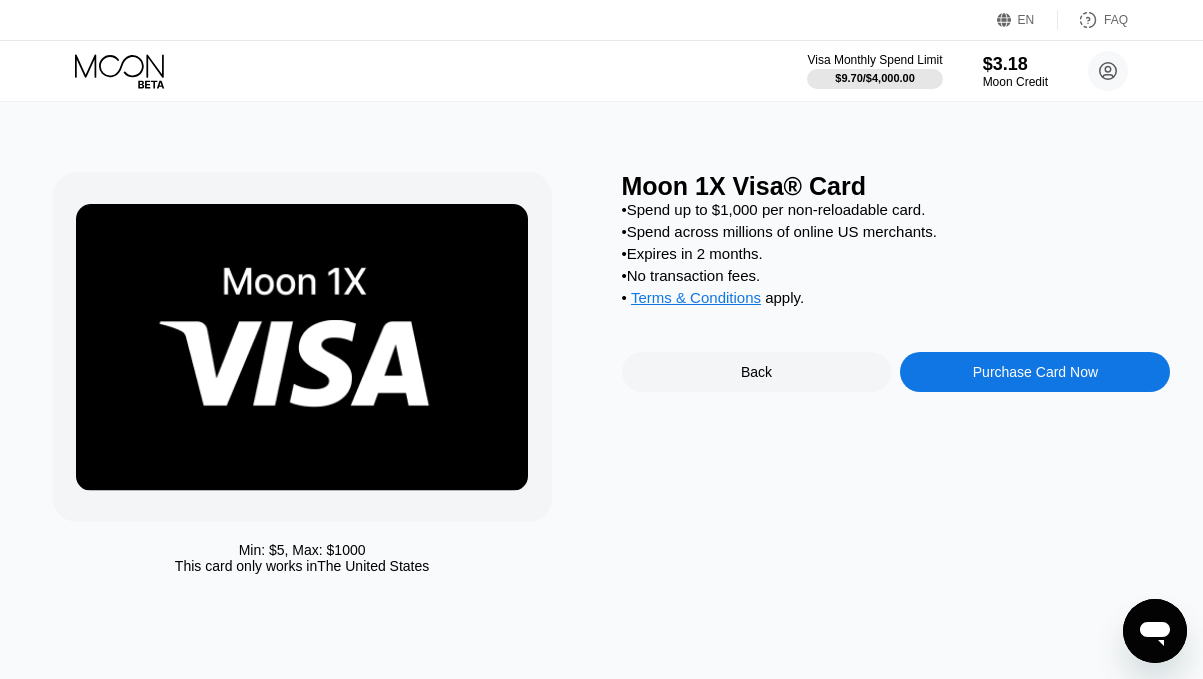 click on "Purchase Card Now" at bounding box center (1035, 372) 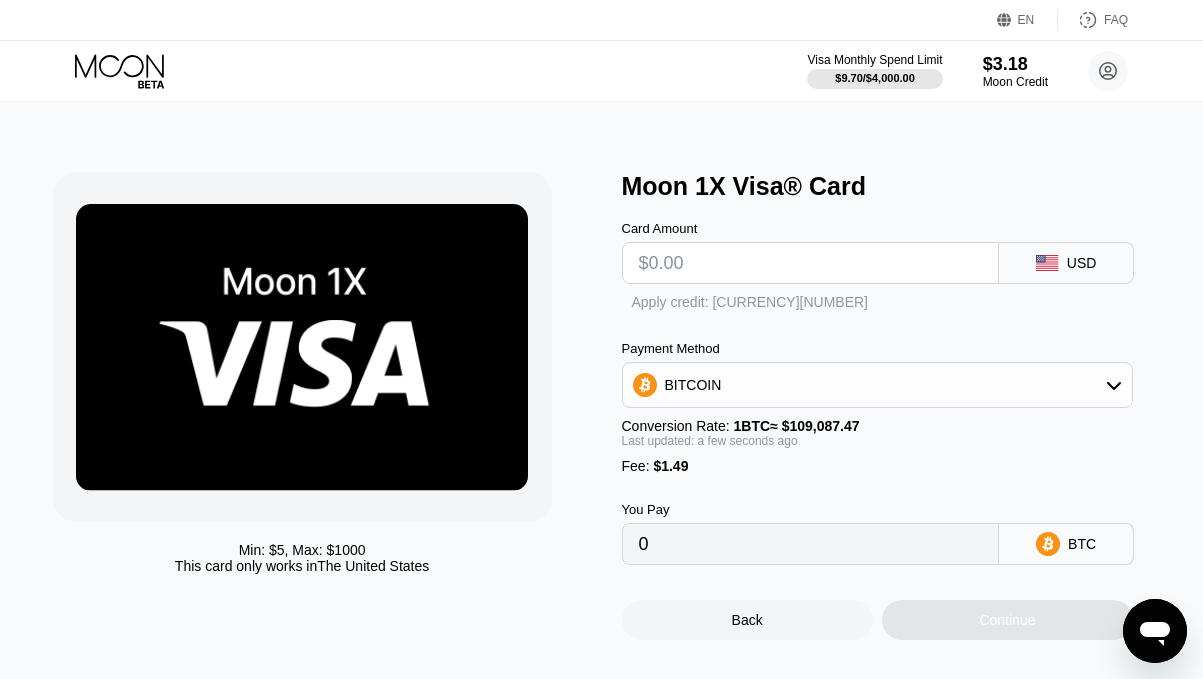 click at bounding box center [811, 263] 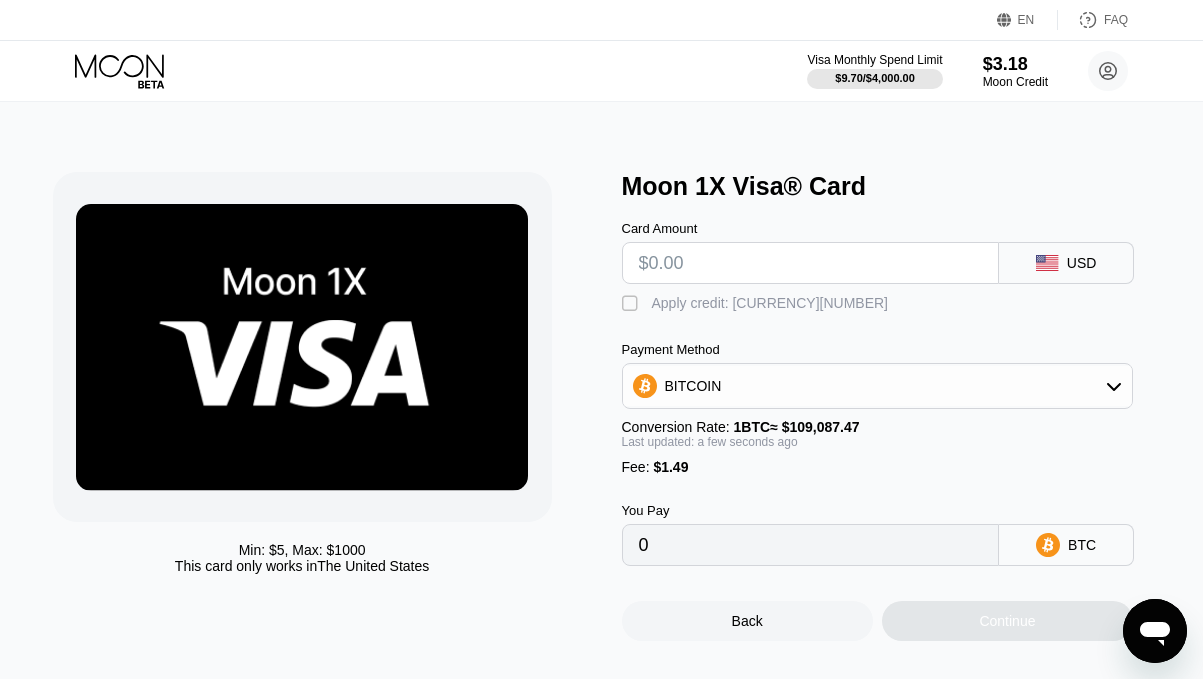 type on "$1" 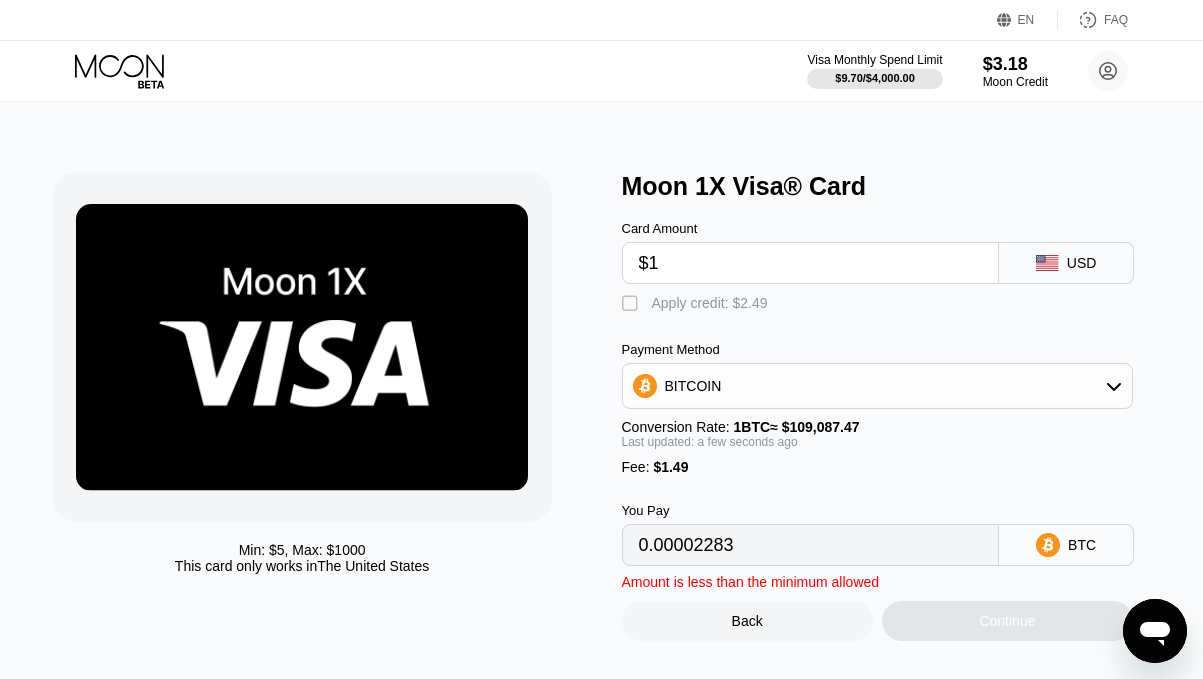 type on "0.00002283" 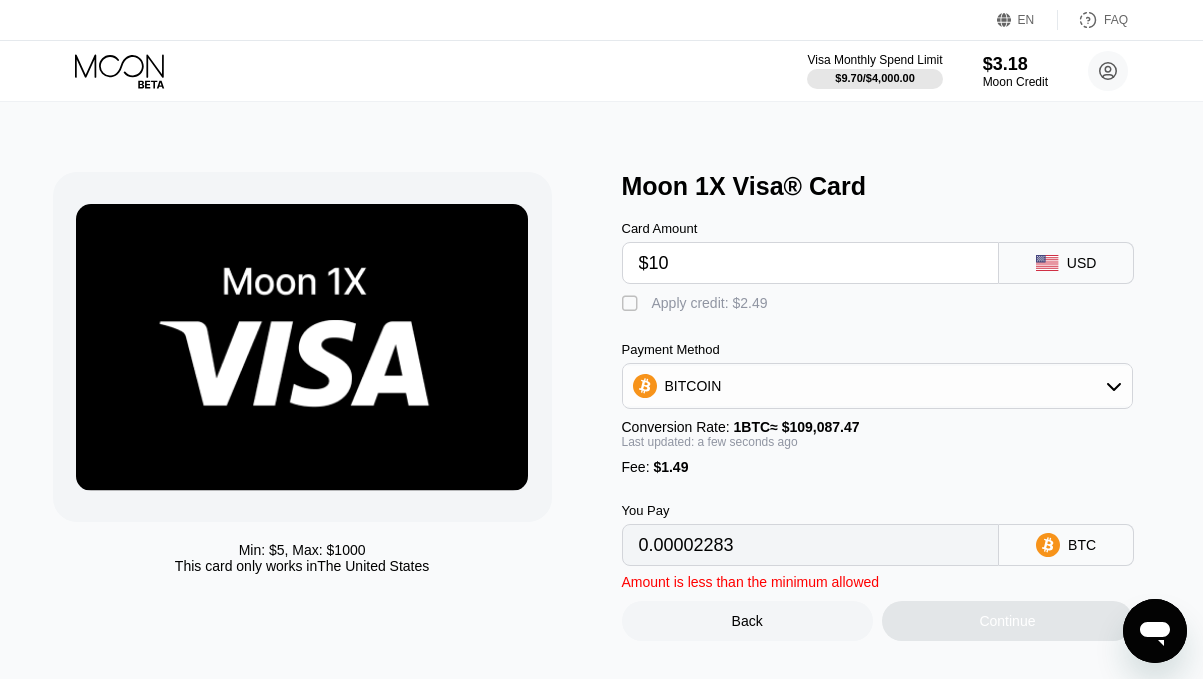 type on "0.00010533" 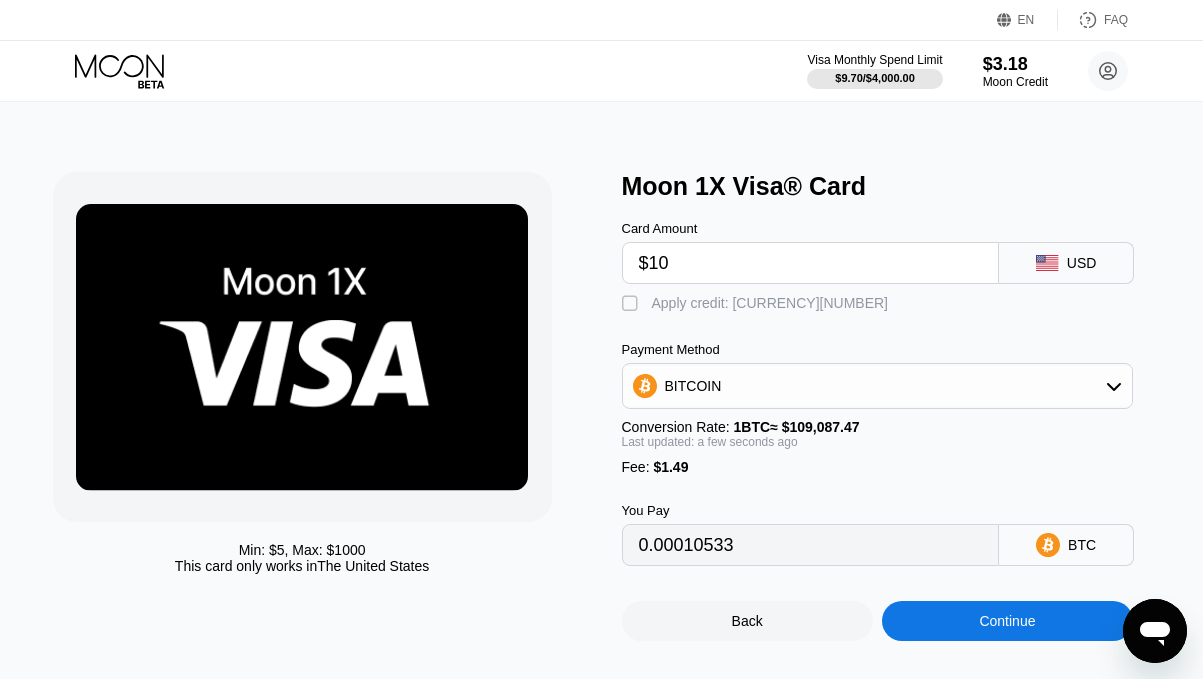 type on "$10" 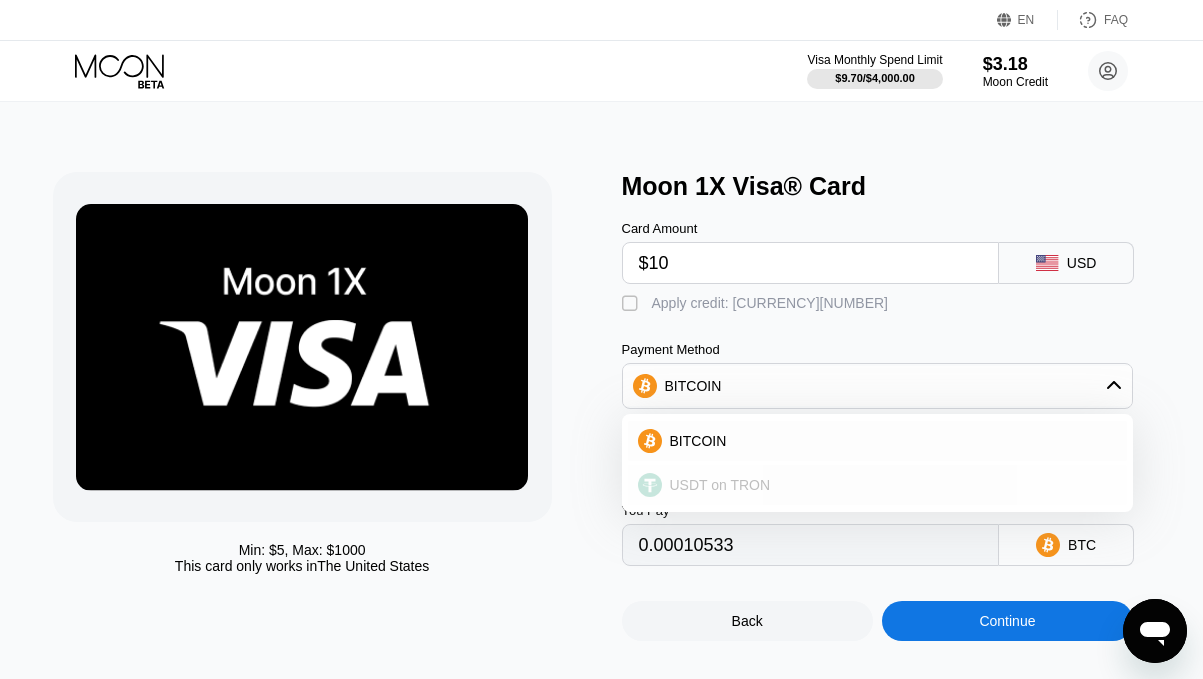click on "USDT on TRON" at bounding box center (890, 485) 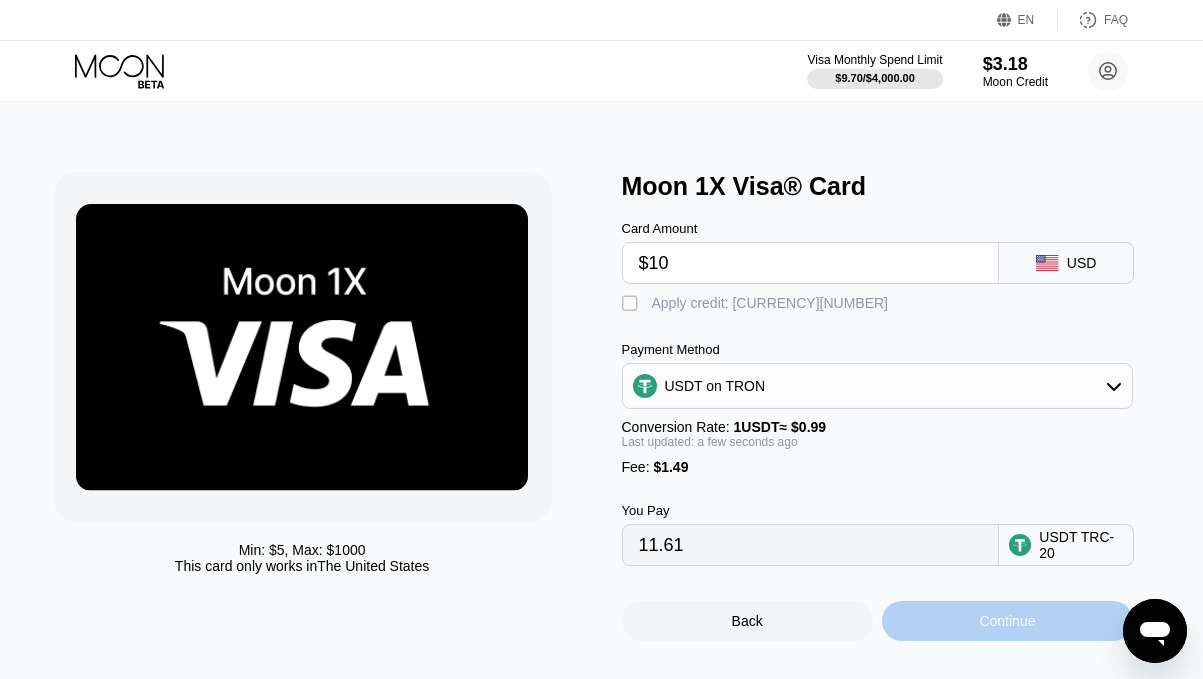 click on "Continue" at bounding box center (1007, 621) 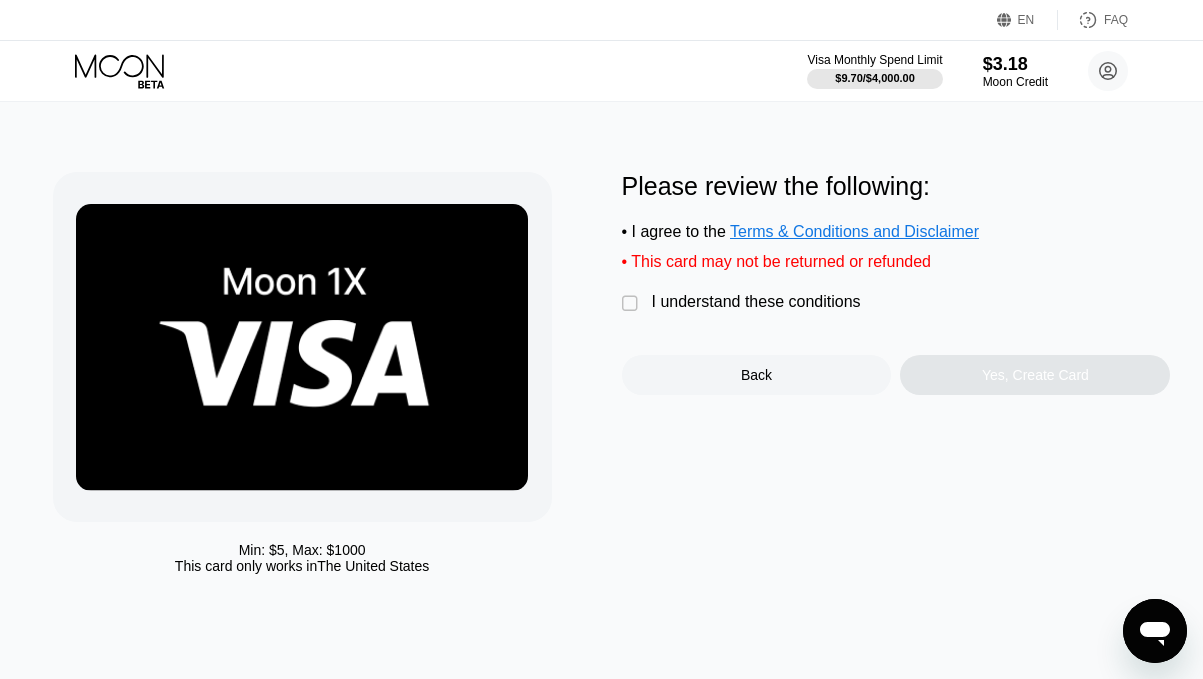 click on " I understand these conditions" at bounding box center (746, 303) 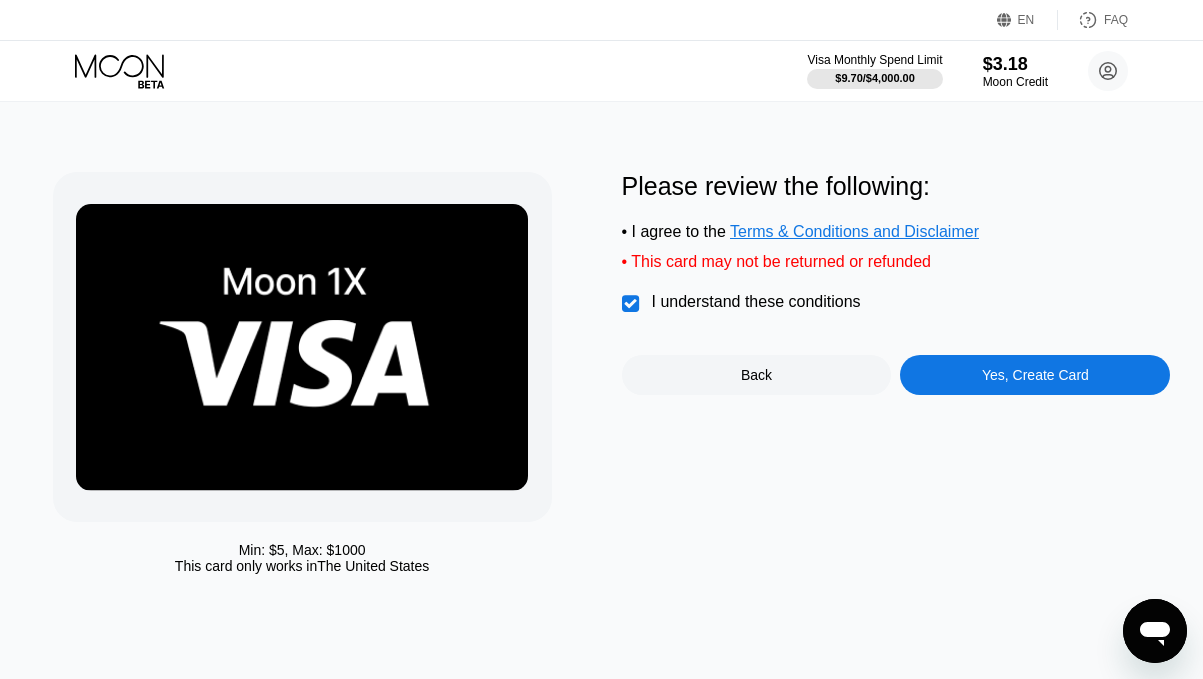 click on "Please review the following: • I agree to the   Terms & Conditions and Disclaimer • This card may not be returned or refunded  I understand these conditions Back Yes, Create Card" at bounding box center [896, 378] 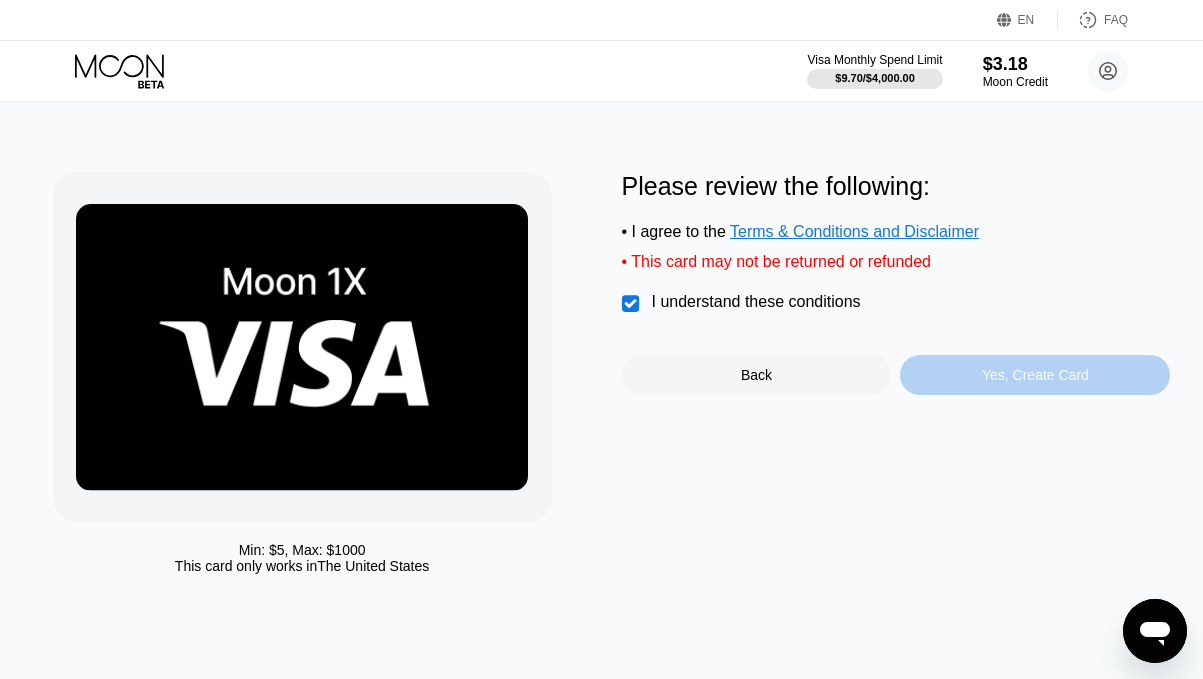 click on "Yes, Create Card" at bounding box center (1035, 375) 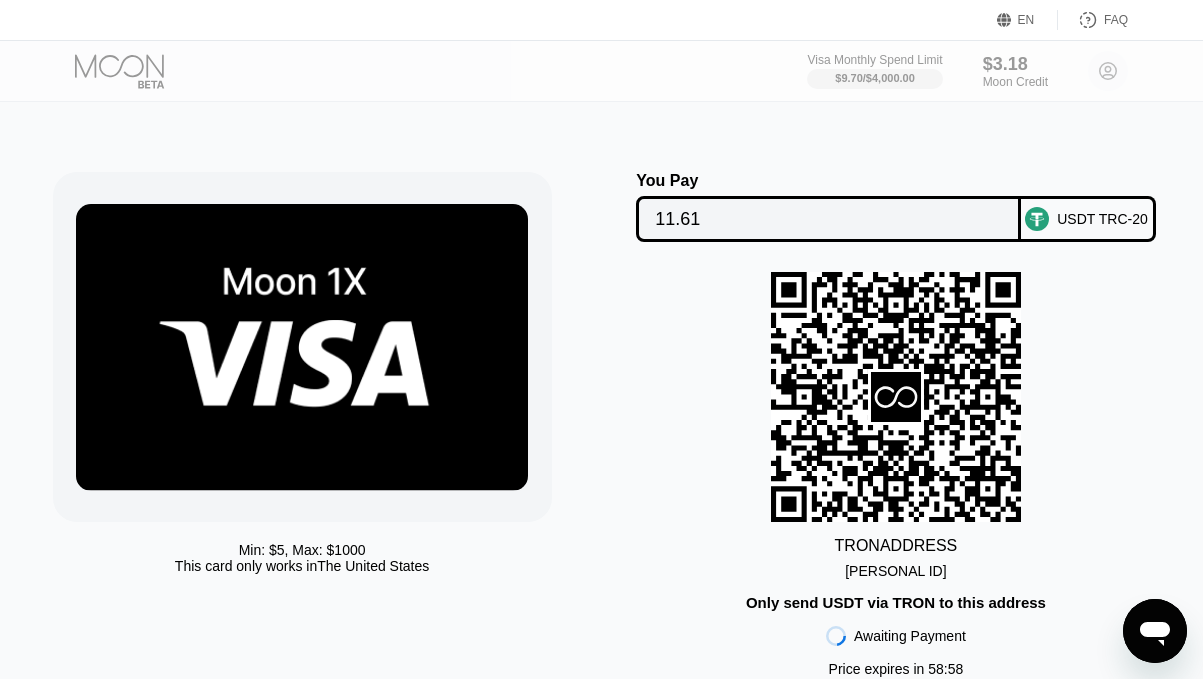 click on "[TOKEN]" at bounding box center [895, 571] 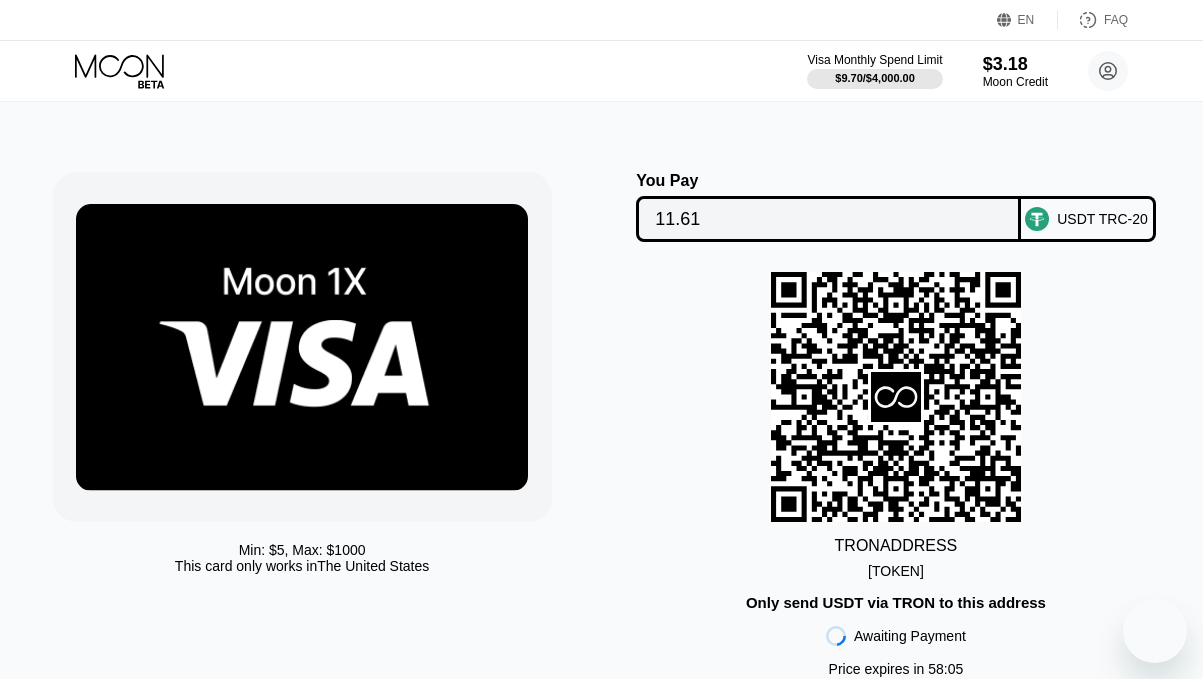 scroll, scrollTop: 0, scrollLeft: 0, axis: both 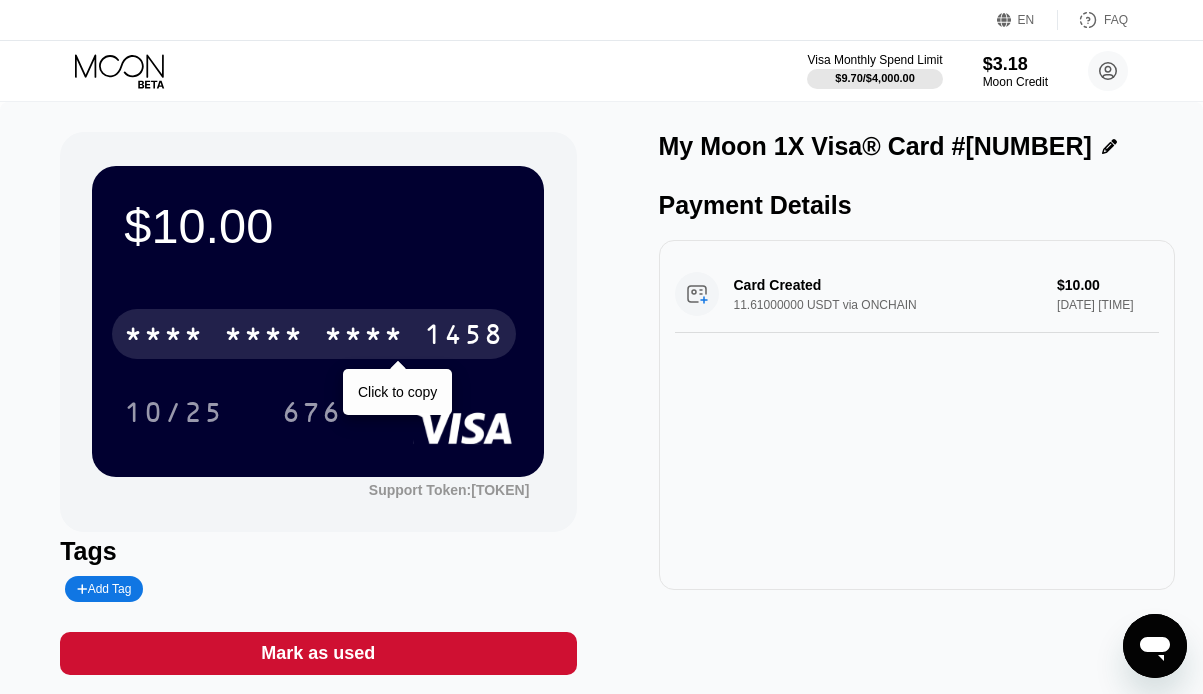 click on "* * * *" at bounding box center (264, 337) 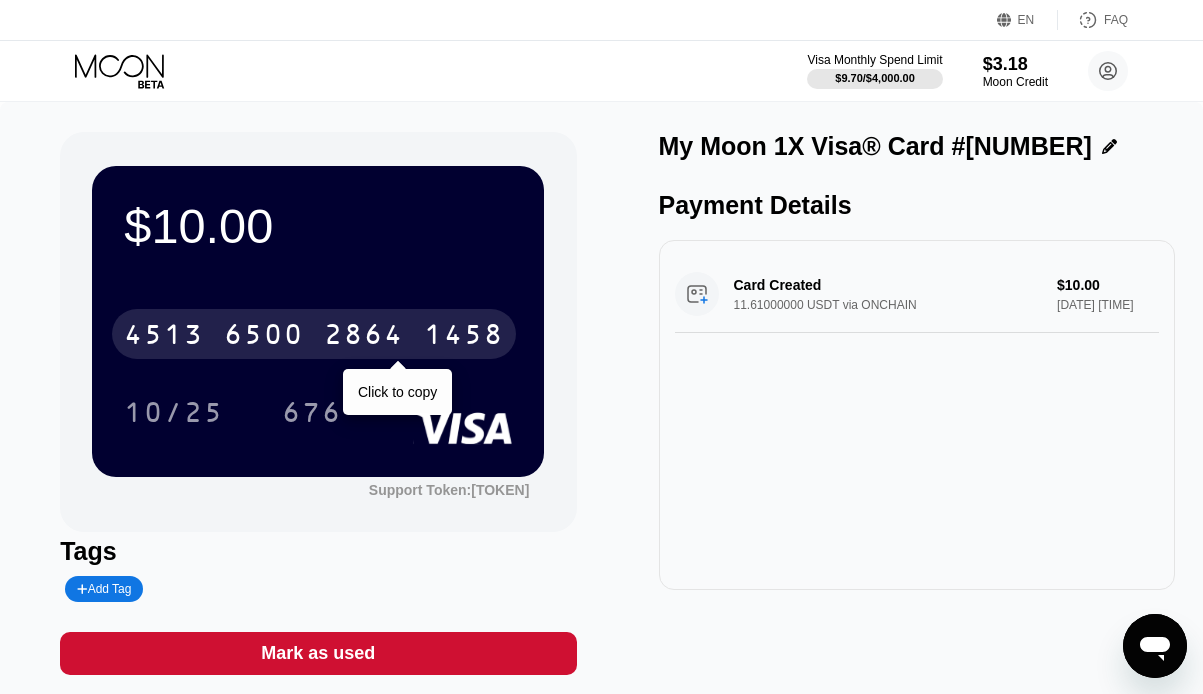 click on "[CREDIT CARD NUMBER]" at bounding box center (314, 334) 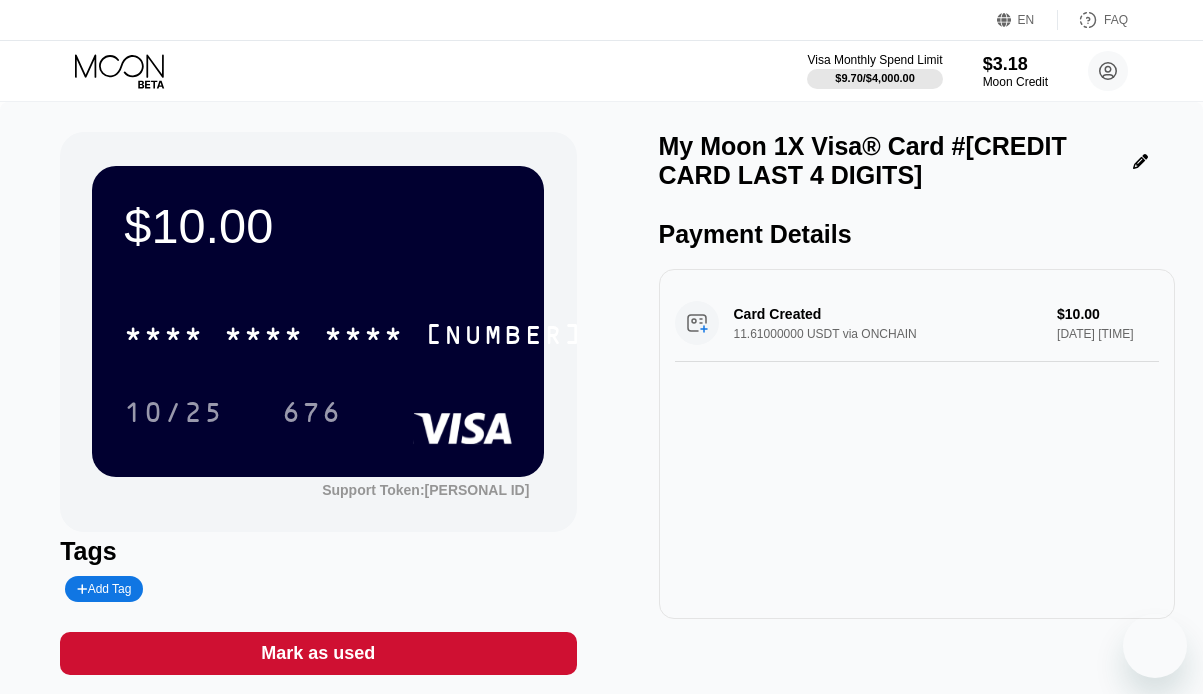 scroll, scrollTop: 0, scrollLeft: 0, axis: both 